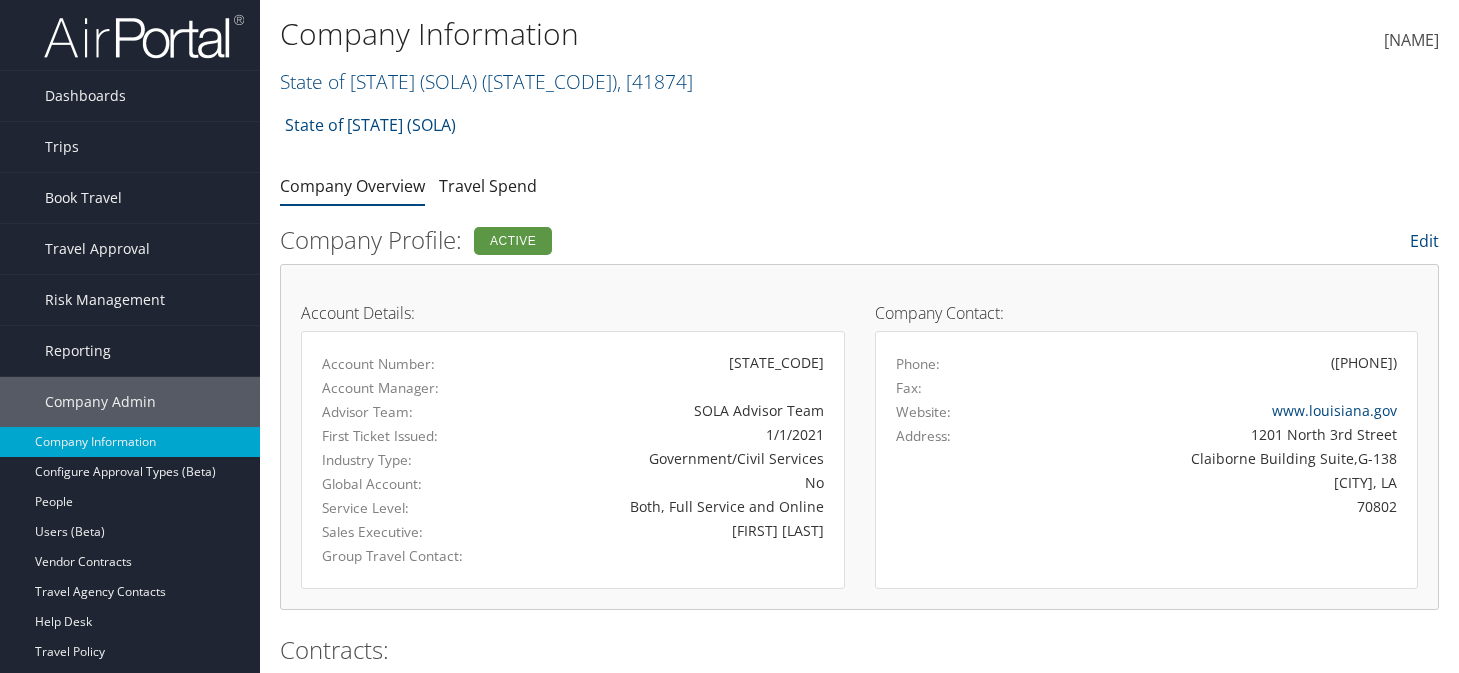 scroll, scrollTop: 0, scrollLeft: 0, axis: both 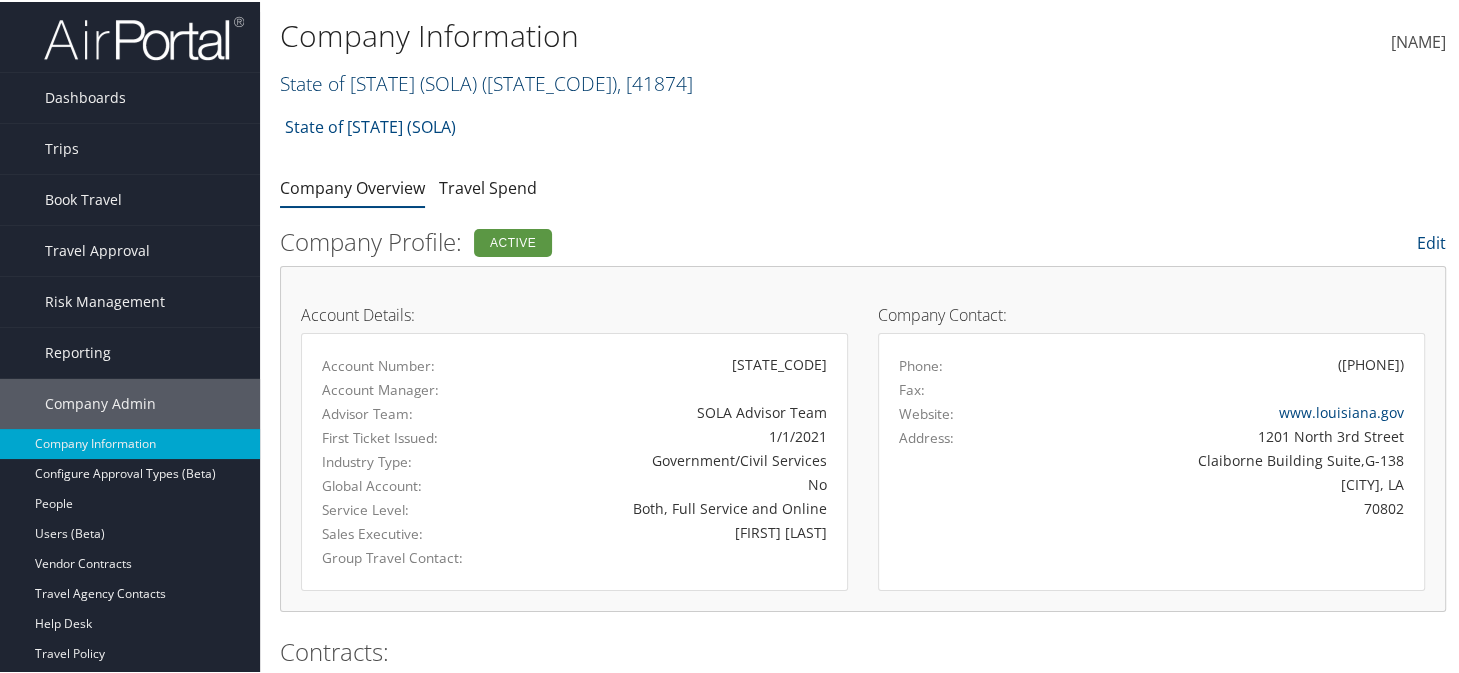 click on "STATE OF LOUISIANA (SOLA)  ( STATEOFLA )  , [NUMBER]" at bounding box center [486, 81] 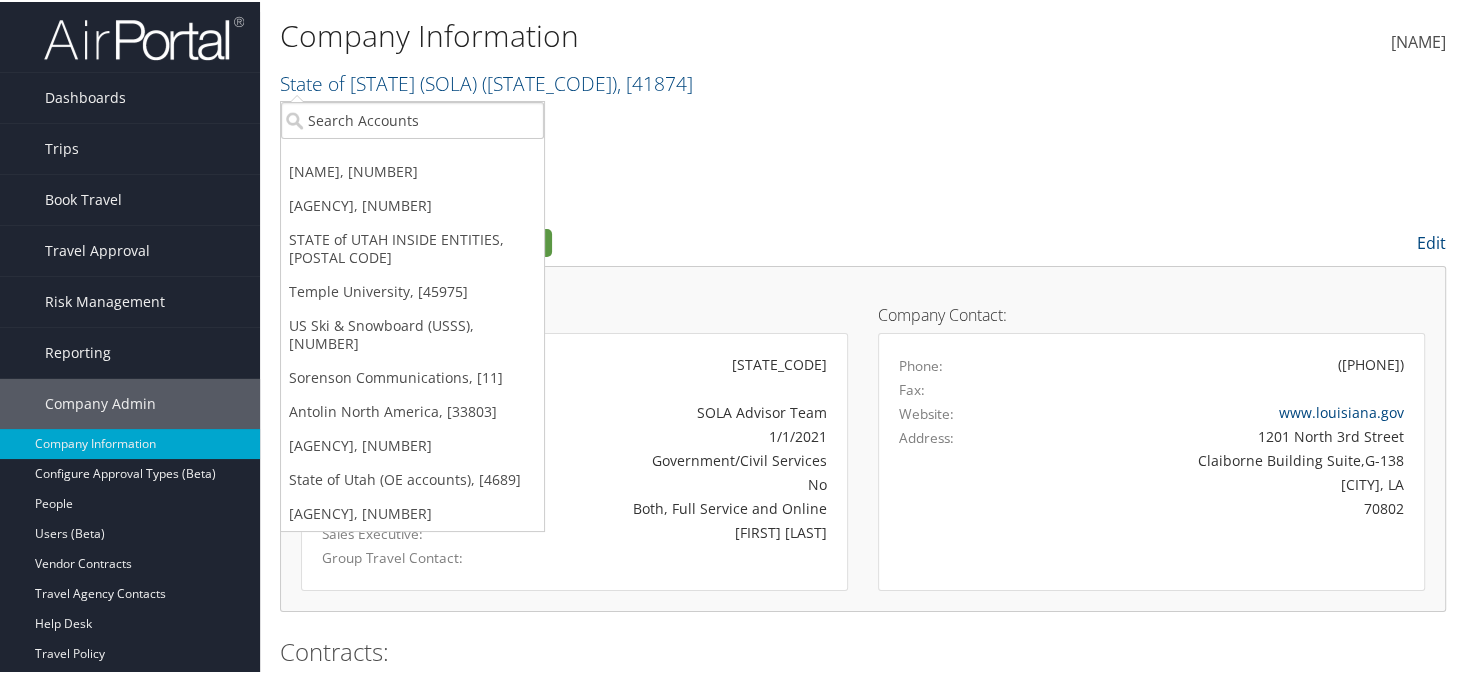 click on "Company Overview
Travel Spend" at bounding box center [863, 187] 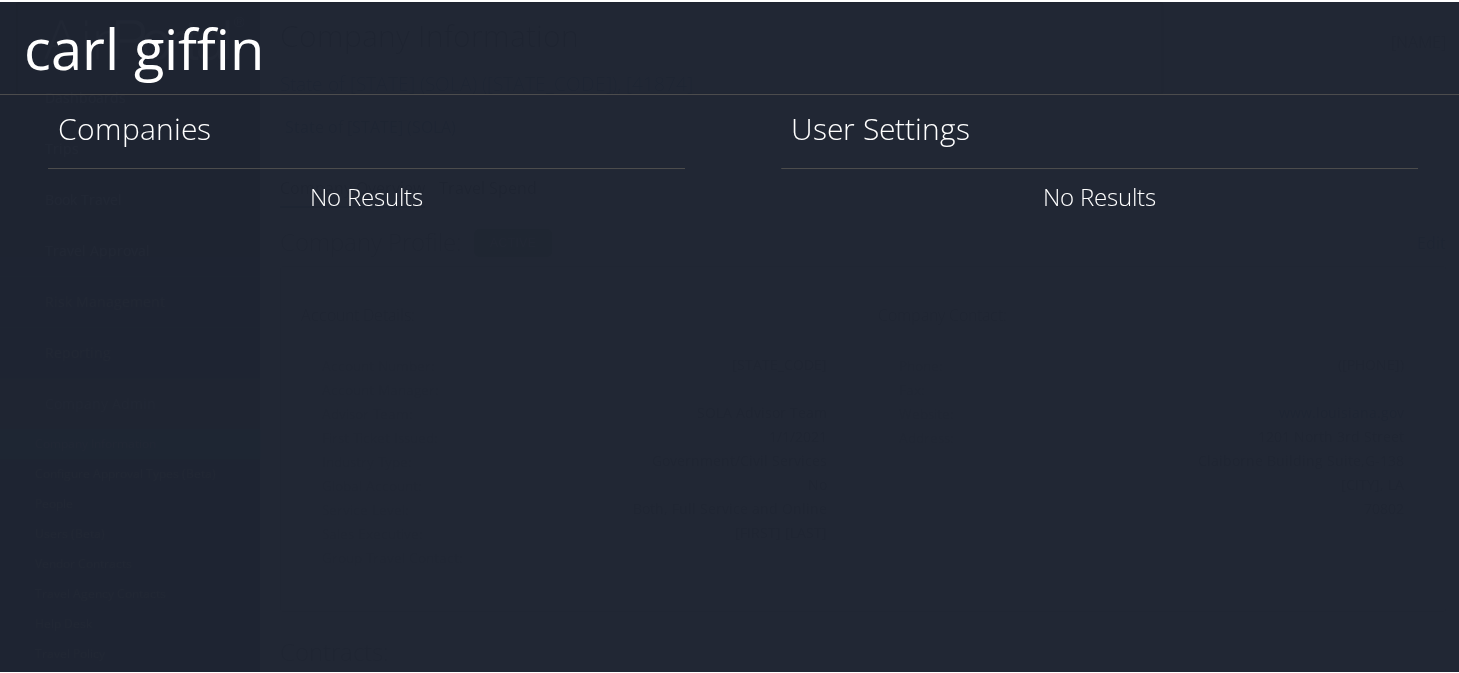 type on "carl giffin" 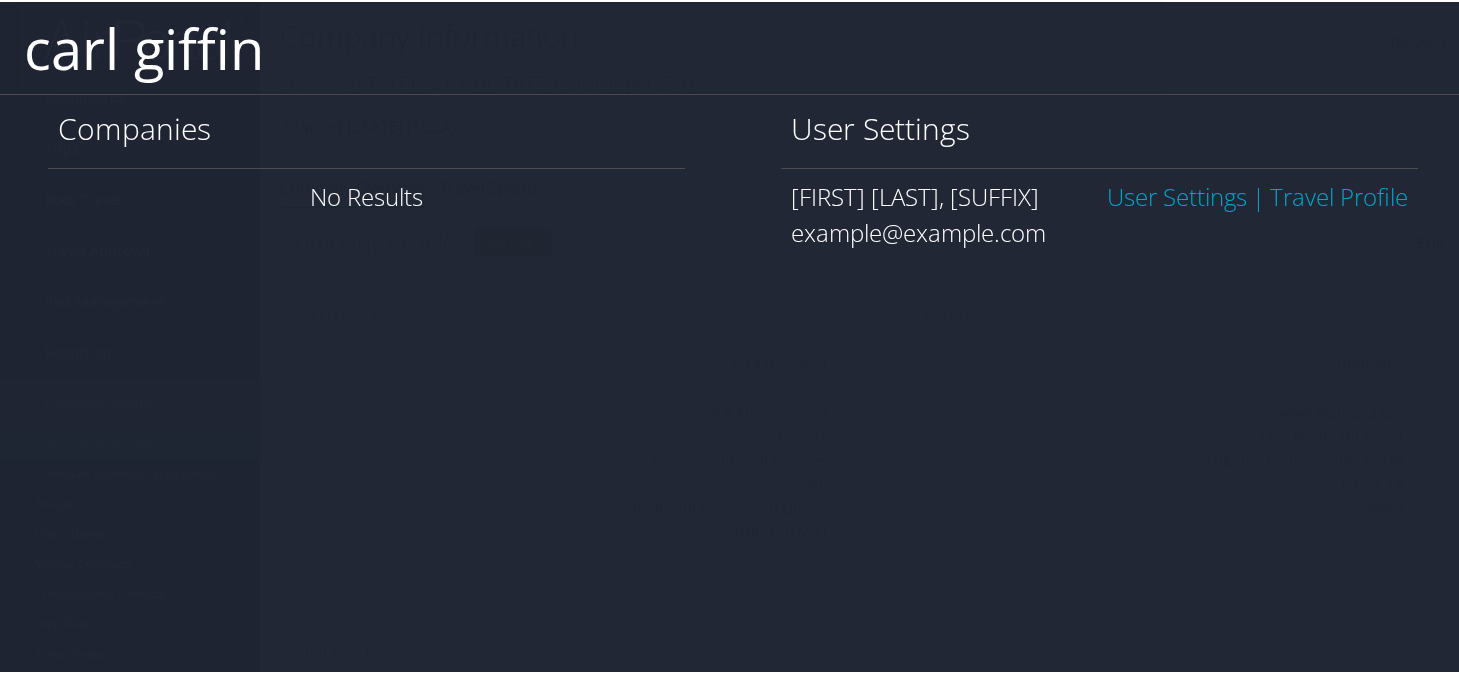 click on "User Settings" at bounding box center (1177, 194) 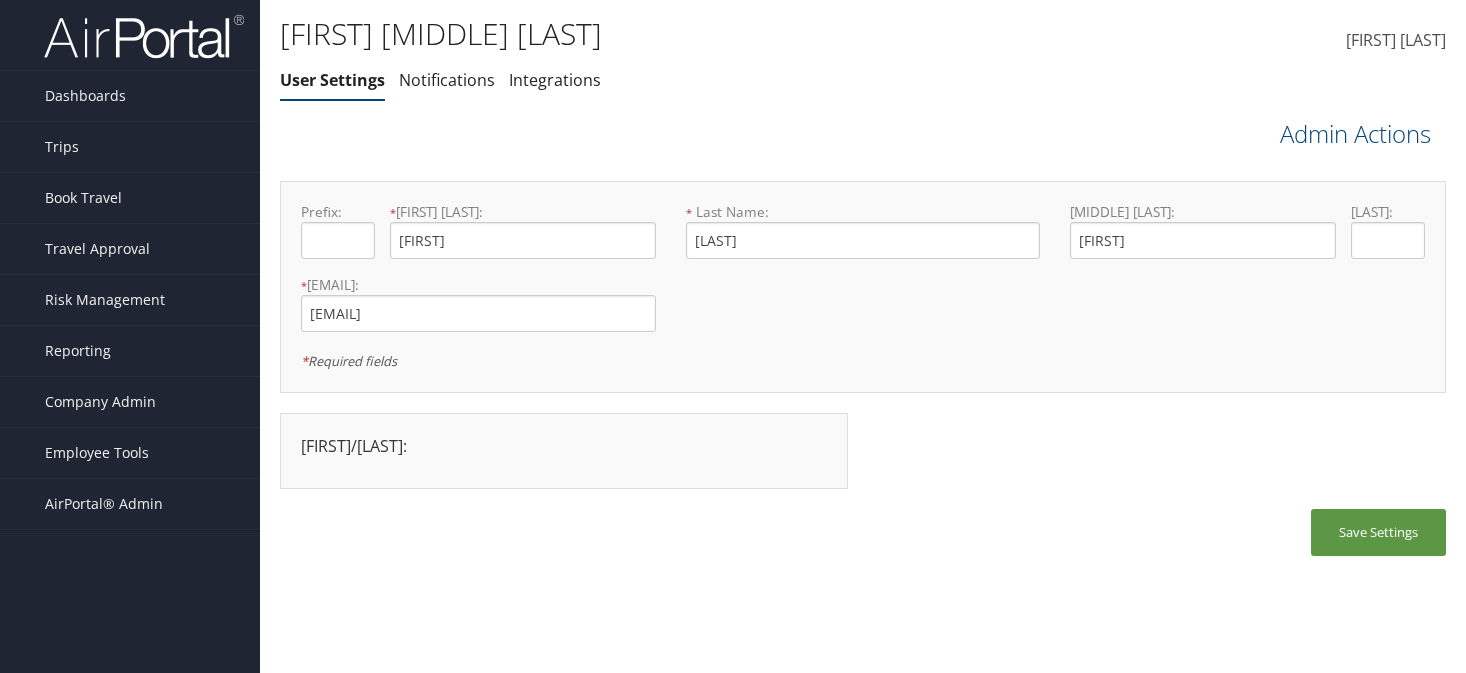 scroll, scrollTop: 0, scrollLeft: 0, axis: both 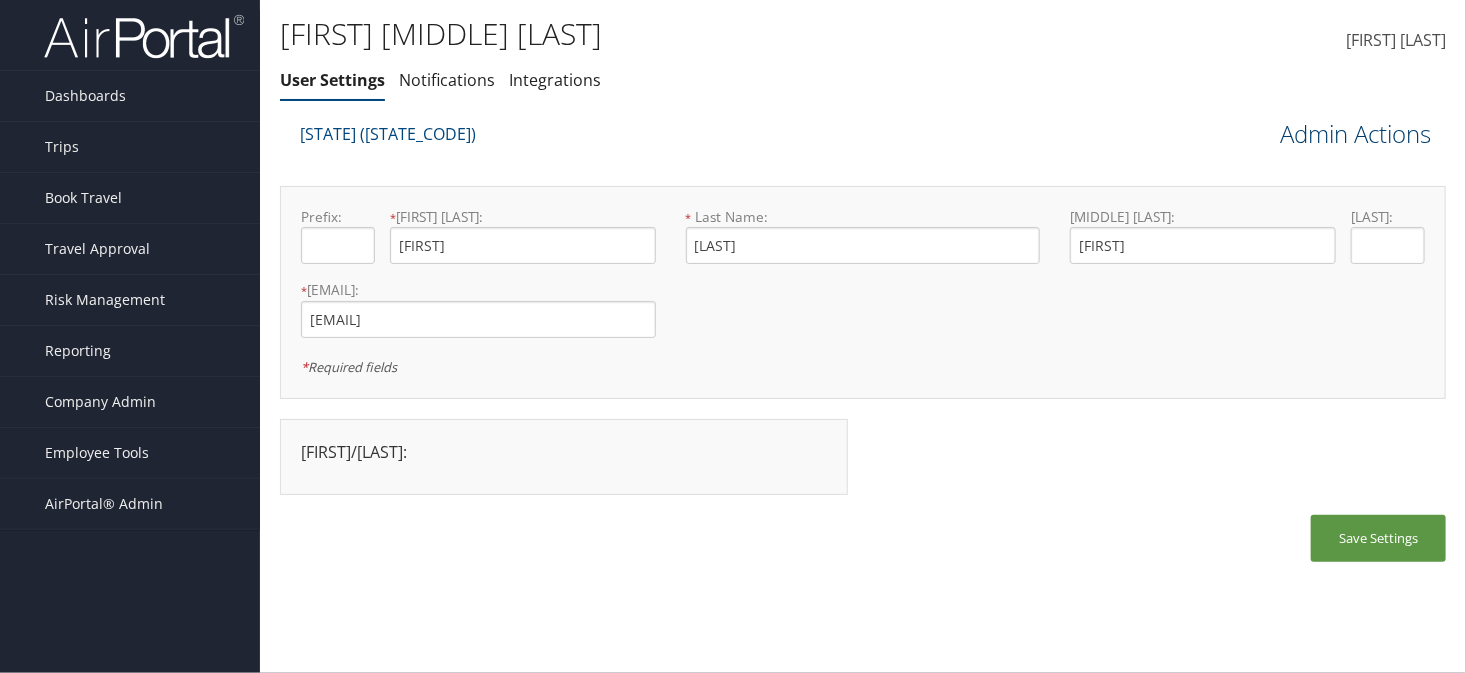 click on "Admin Actions" at bounding box center (1355, 134) 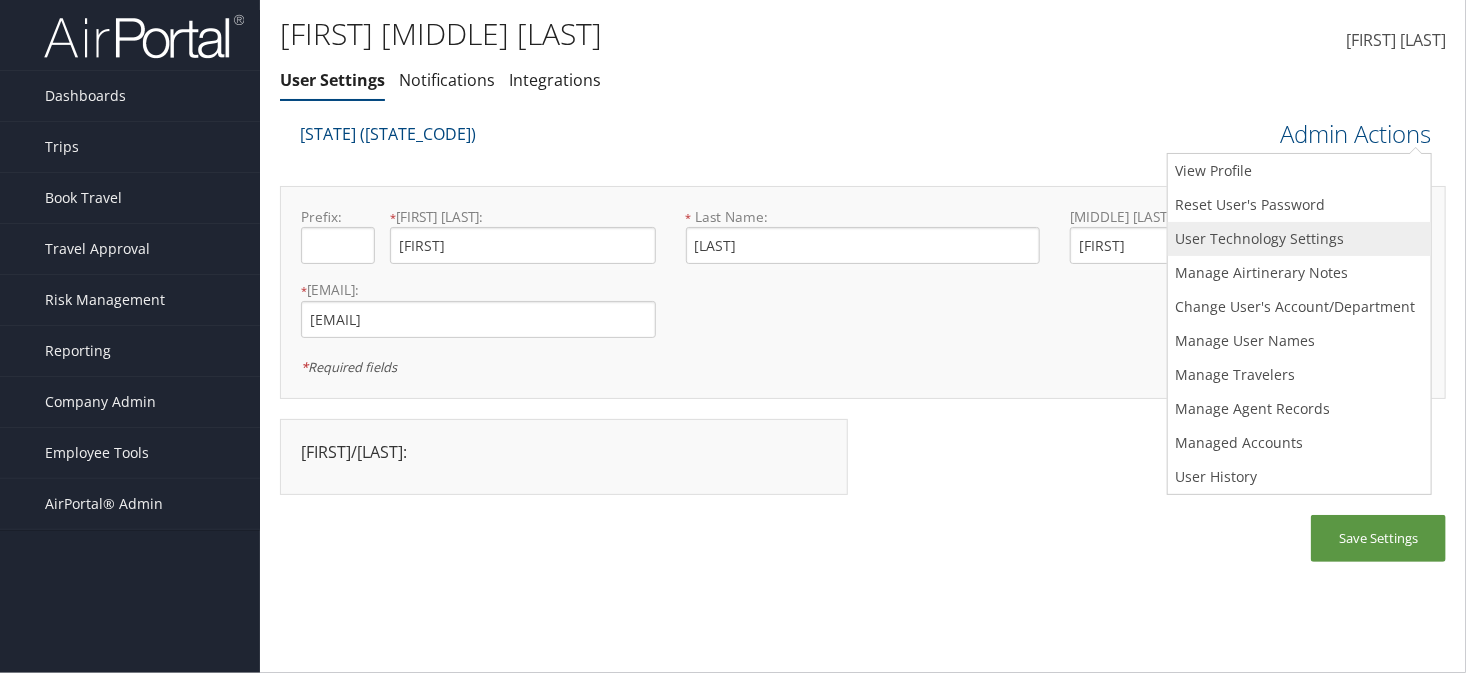 click on "User Technology Settings" at bounding box center [1299, 239] 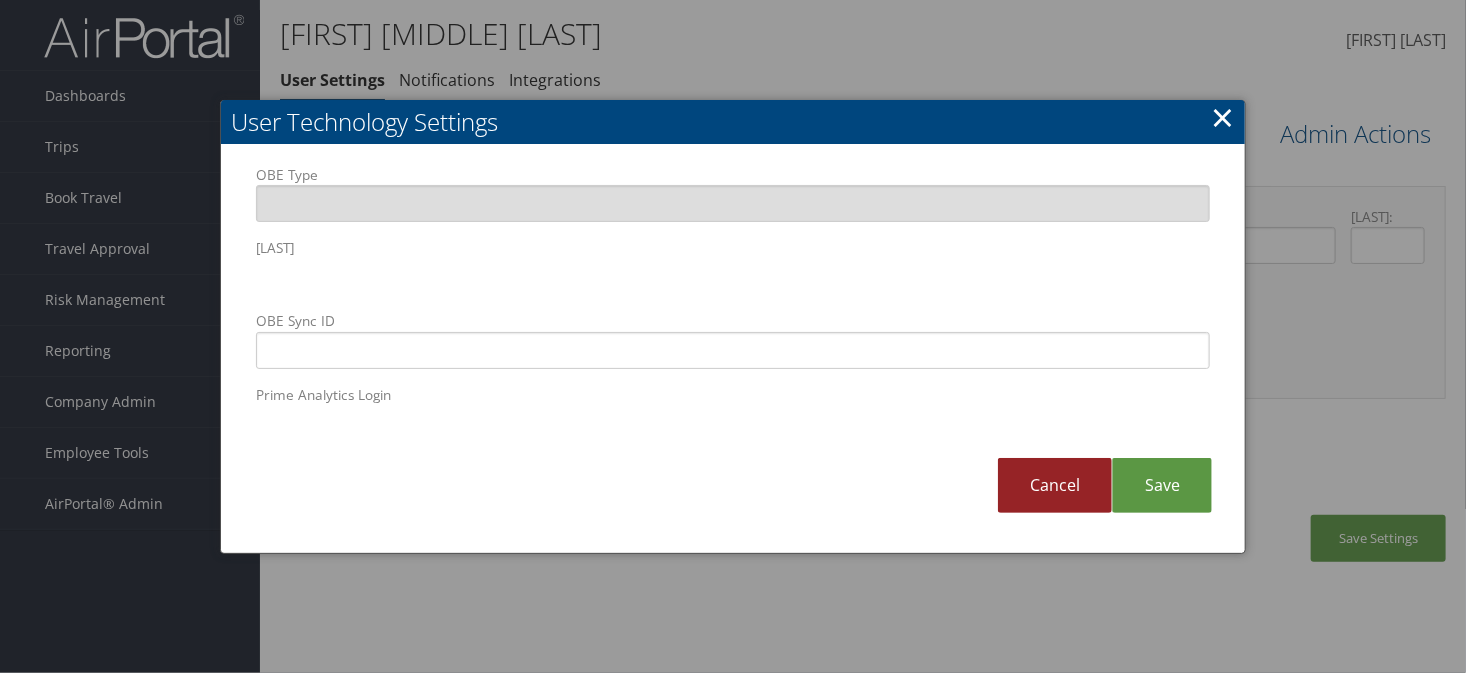 click on "Cancel" at bounding box center (1055, 485) 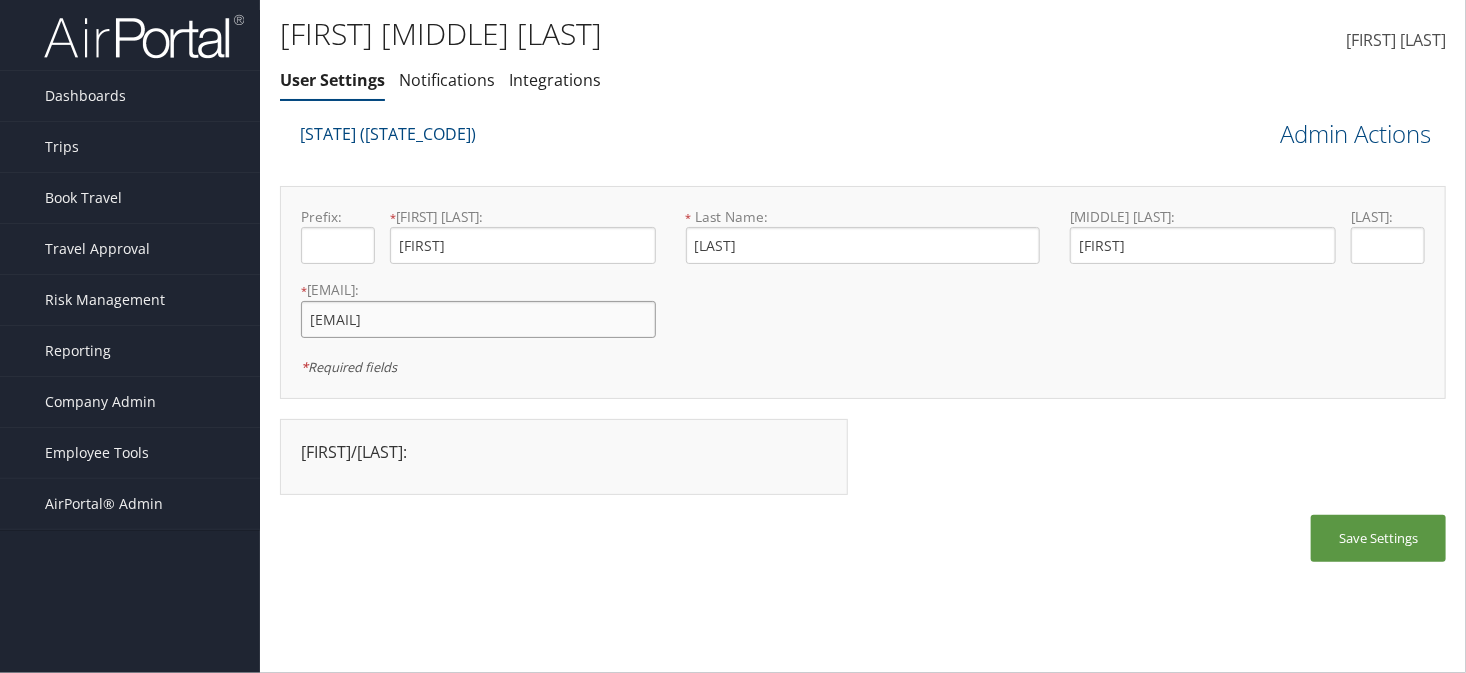 click on "cgiffi@lsuhsc.edu" at bounding box center (478, 319) 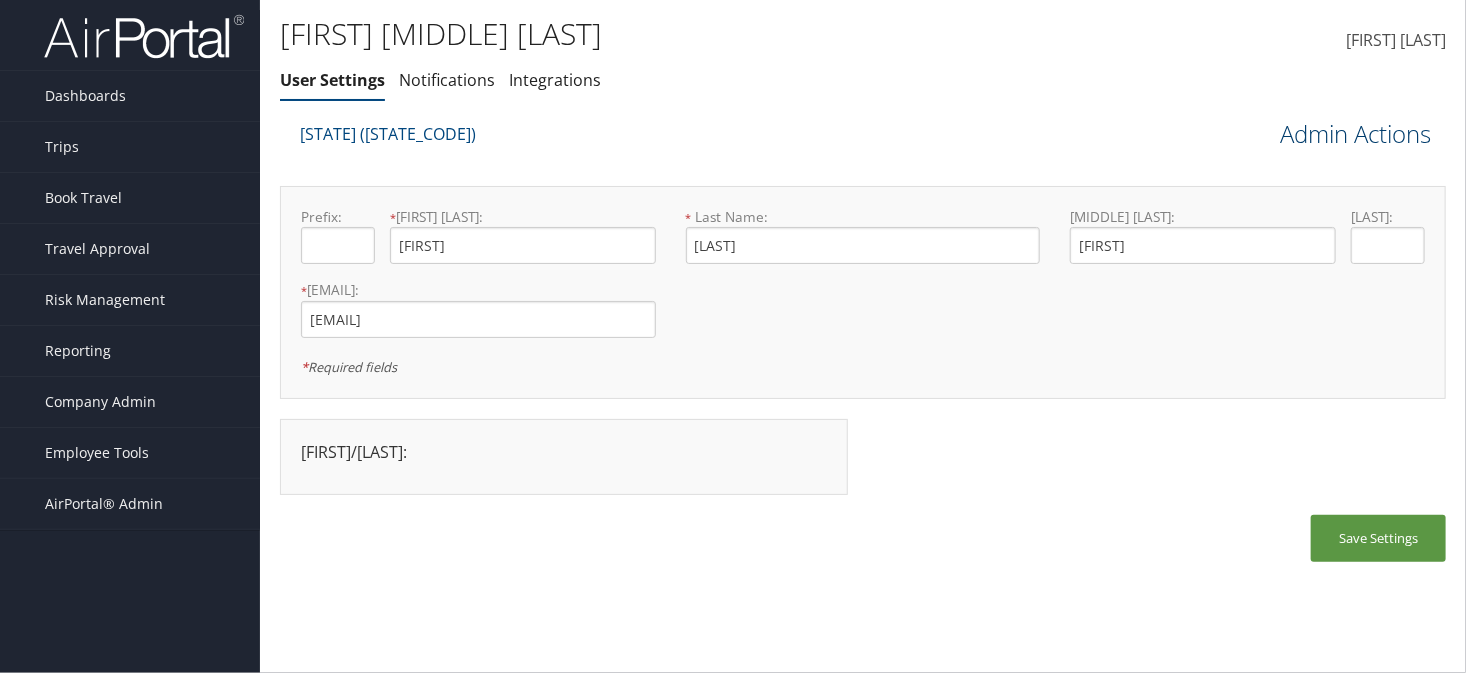click on "Admin Actions" at bounding box center (1355, 134) 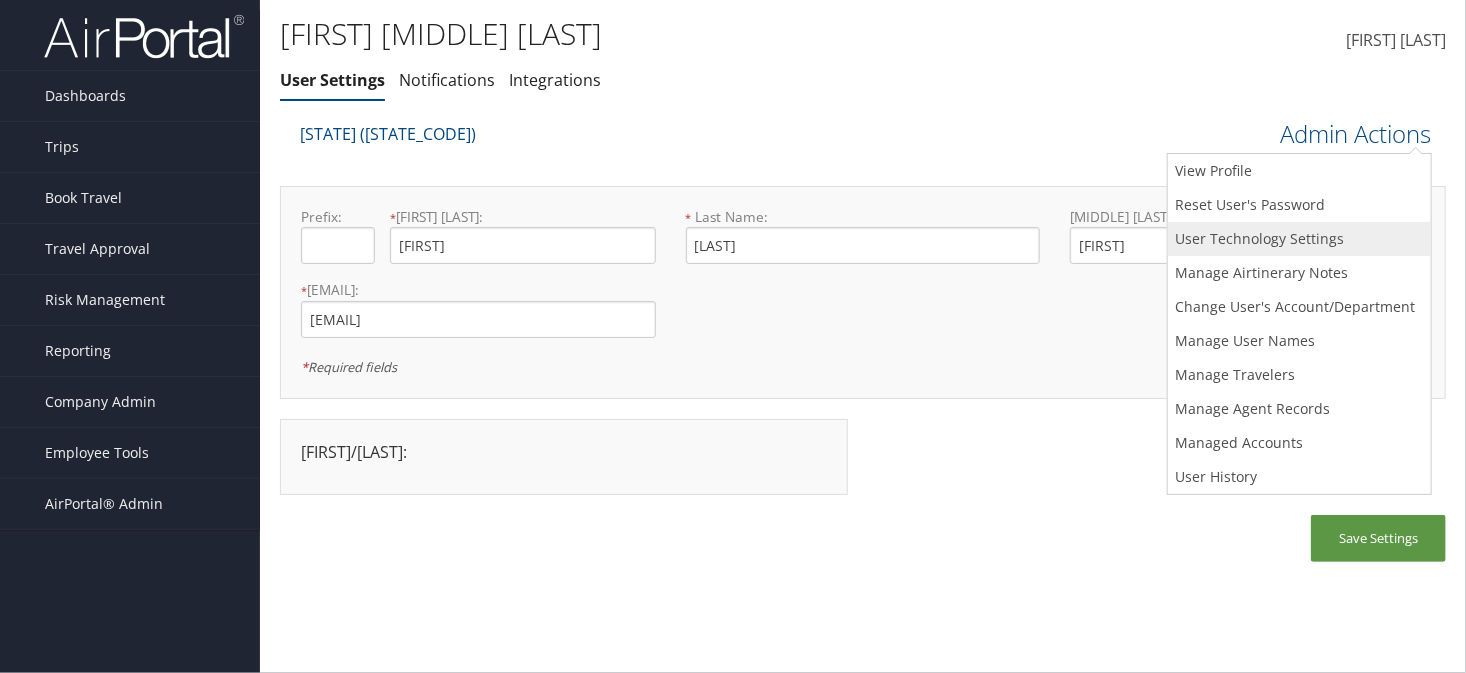 click on "User Technology Settings" at bounding box center [1299, 239] 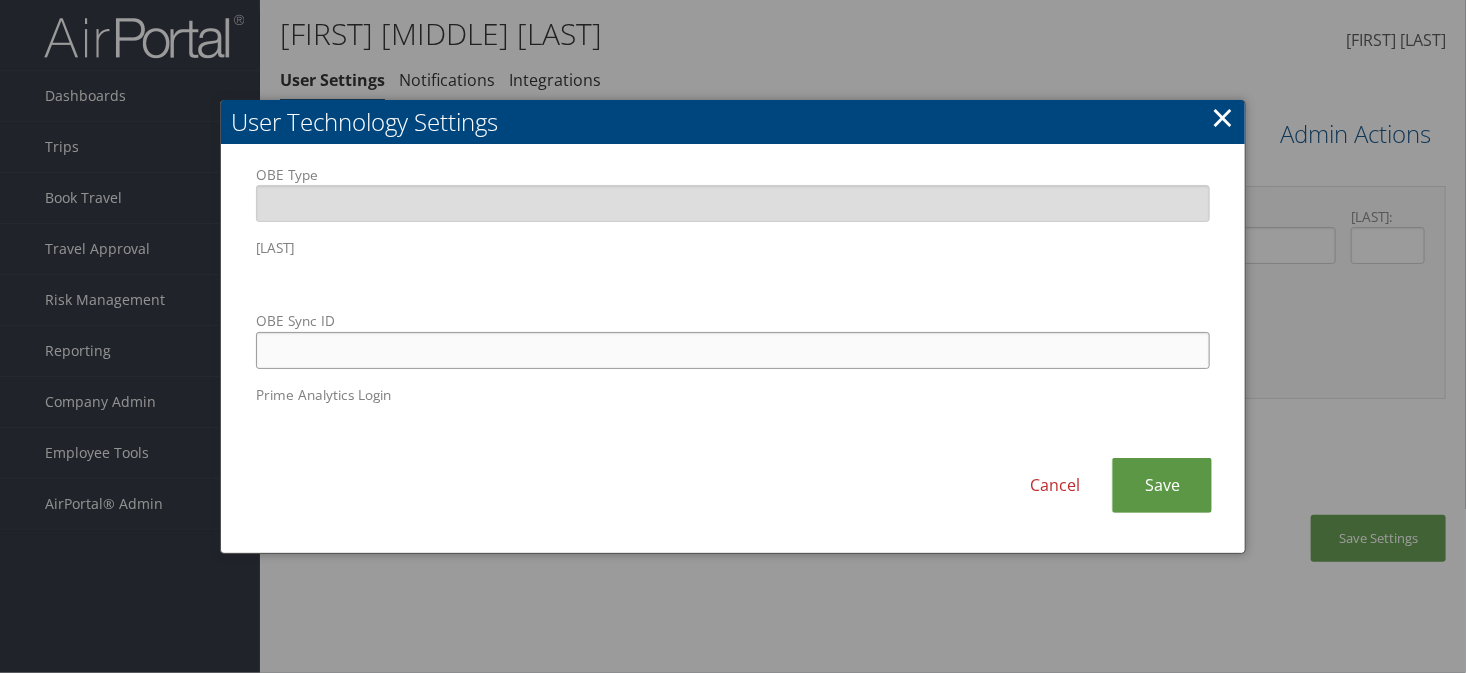 paste on "cgiffi@lsuhsc.edu" 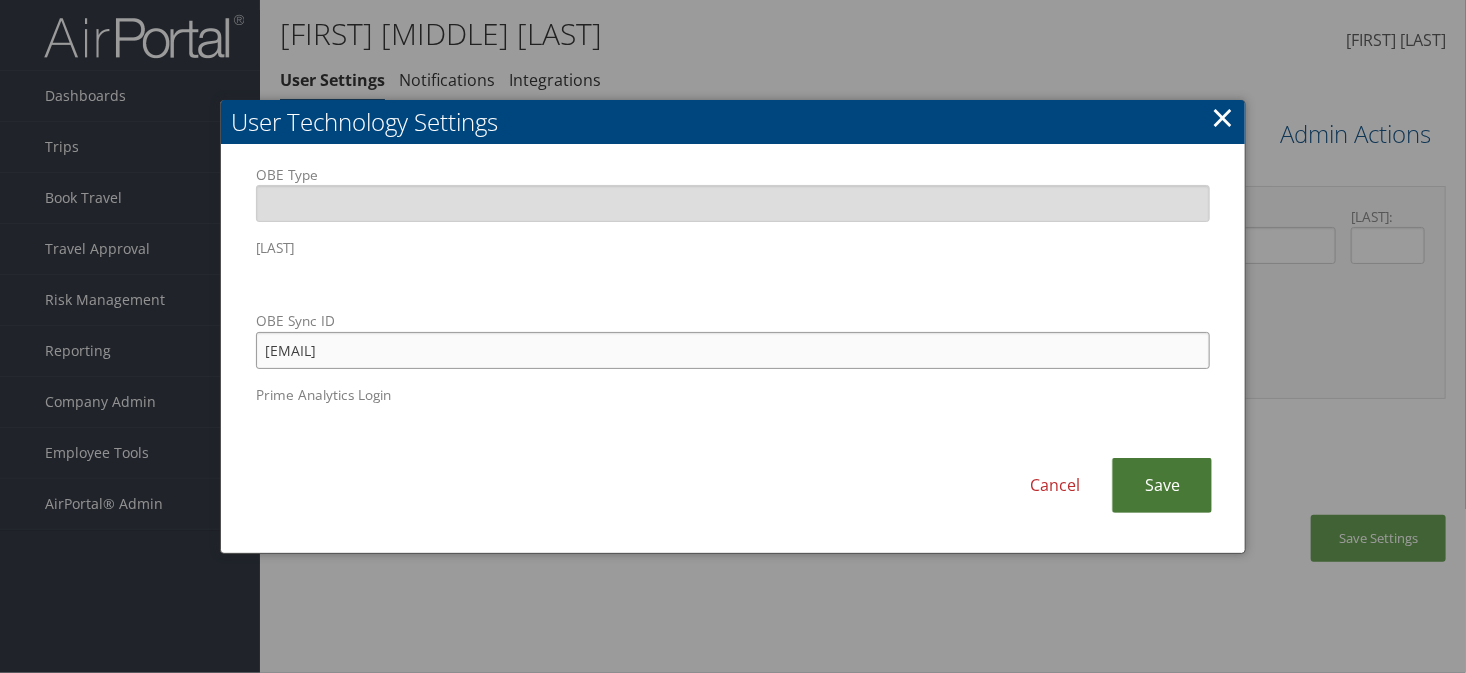 type on "cgiffi@lsuhsc.edu" 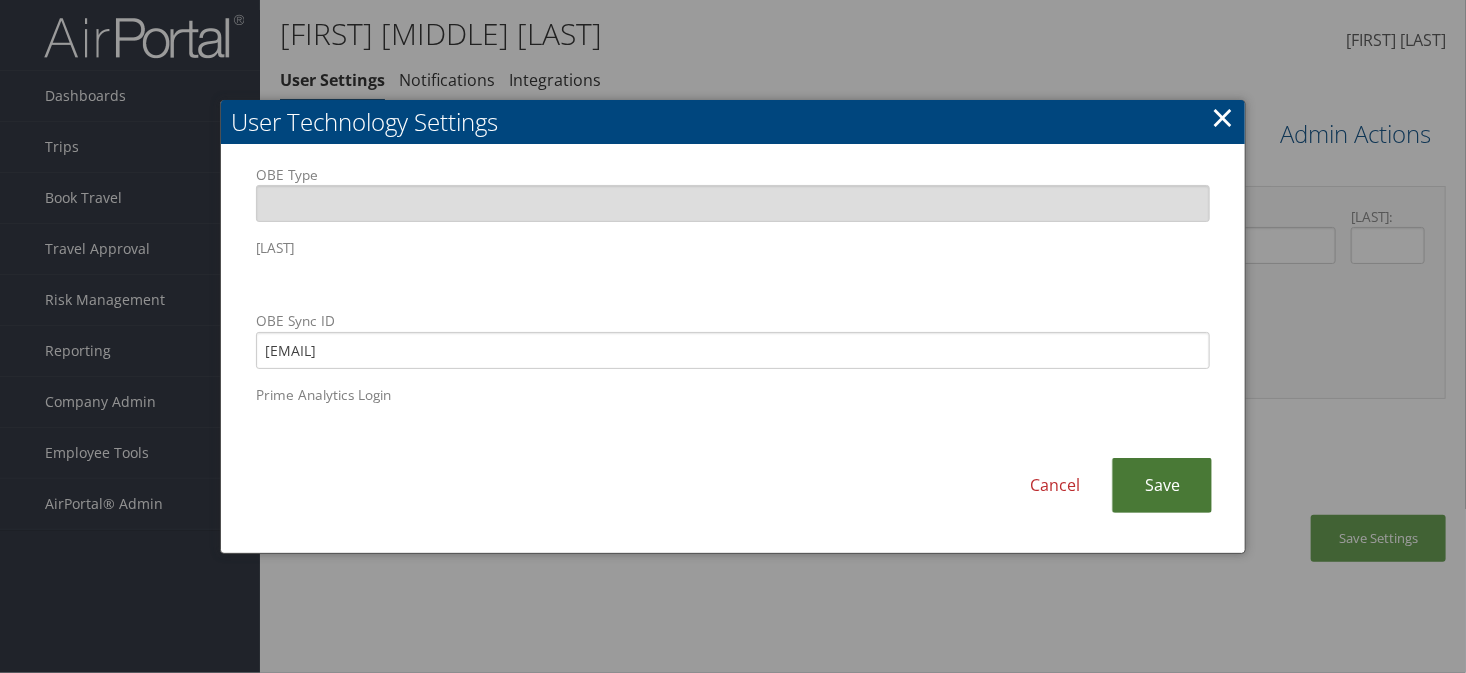 click on "Save" at bounding box center (1162, 485) 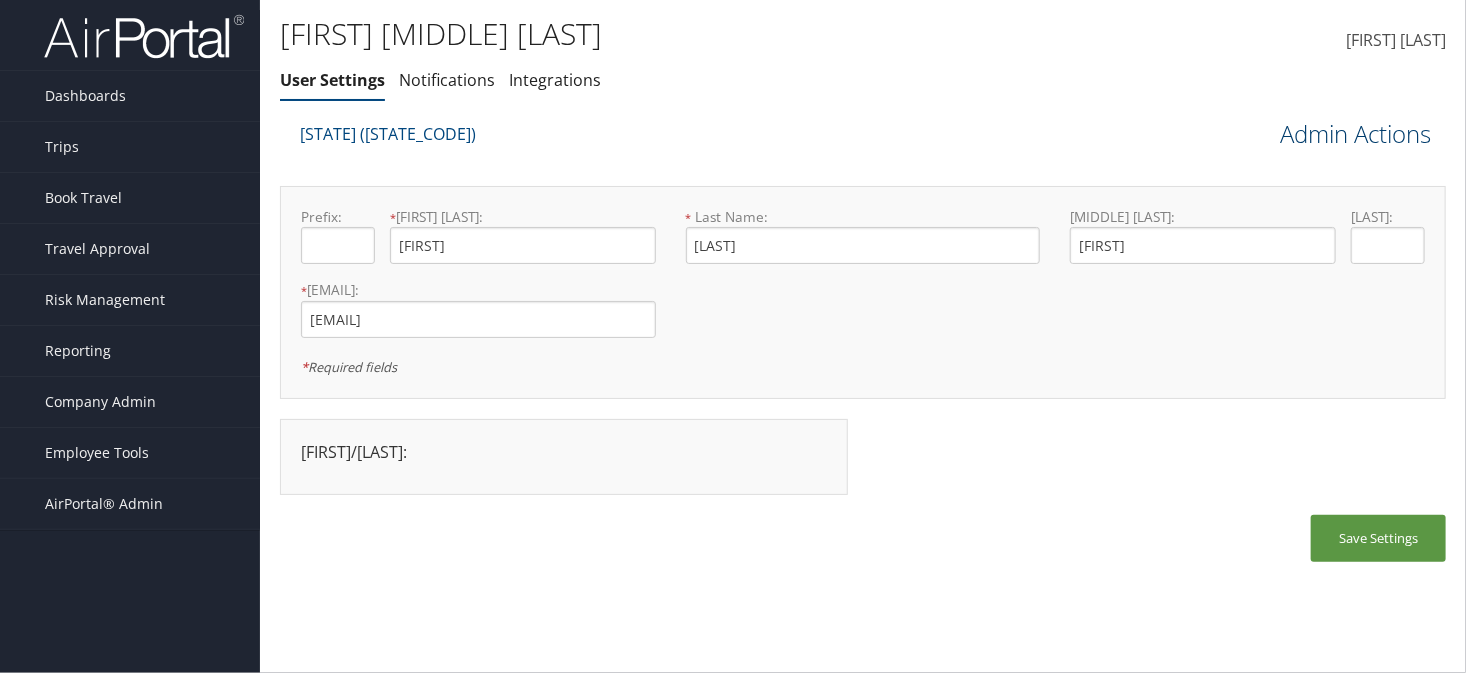 click on "Admin Actions" at bounding box center (1355, 134) 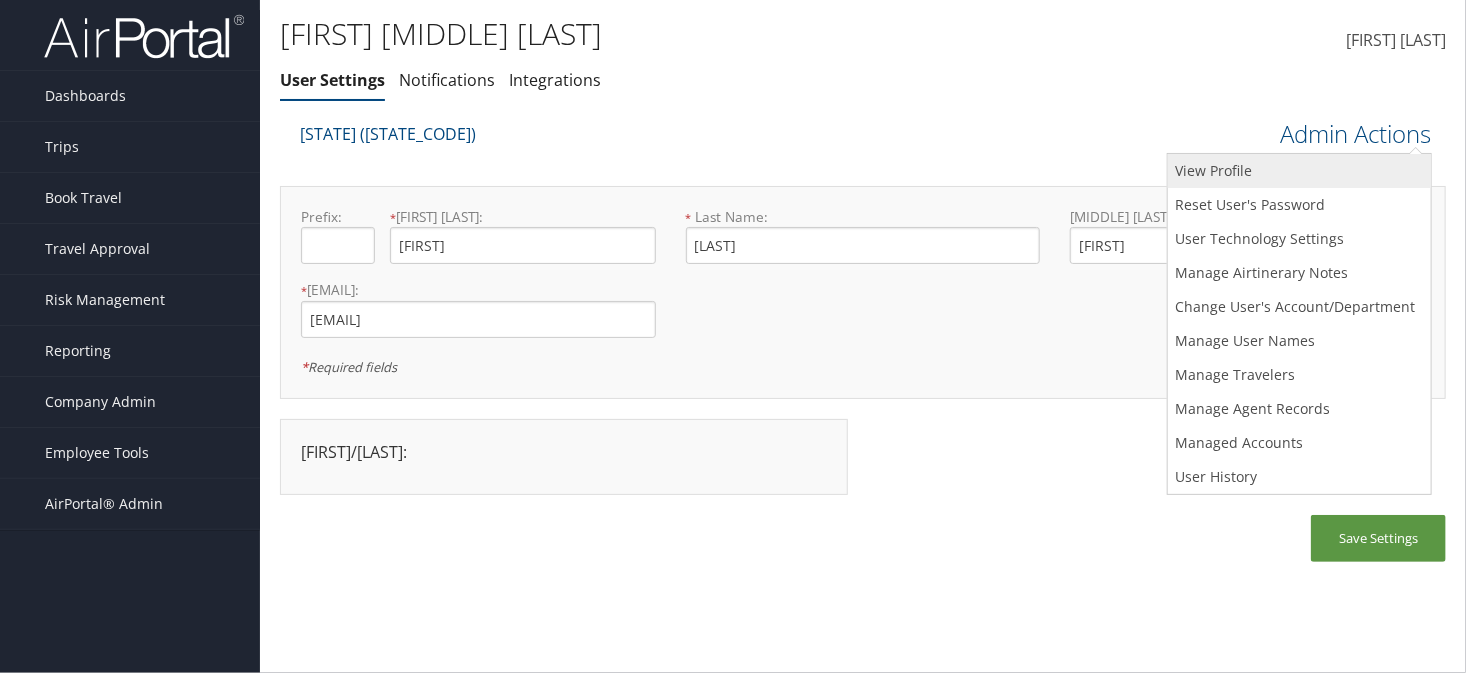 click on "View Profile" at bounding box center (1299, 171) 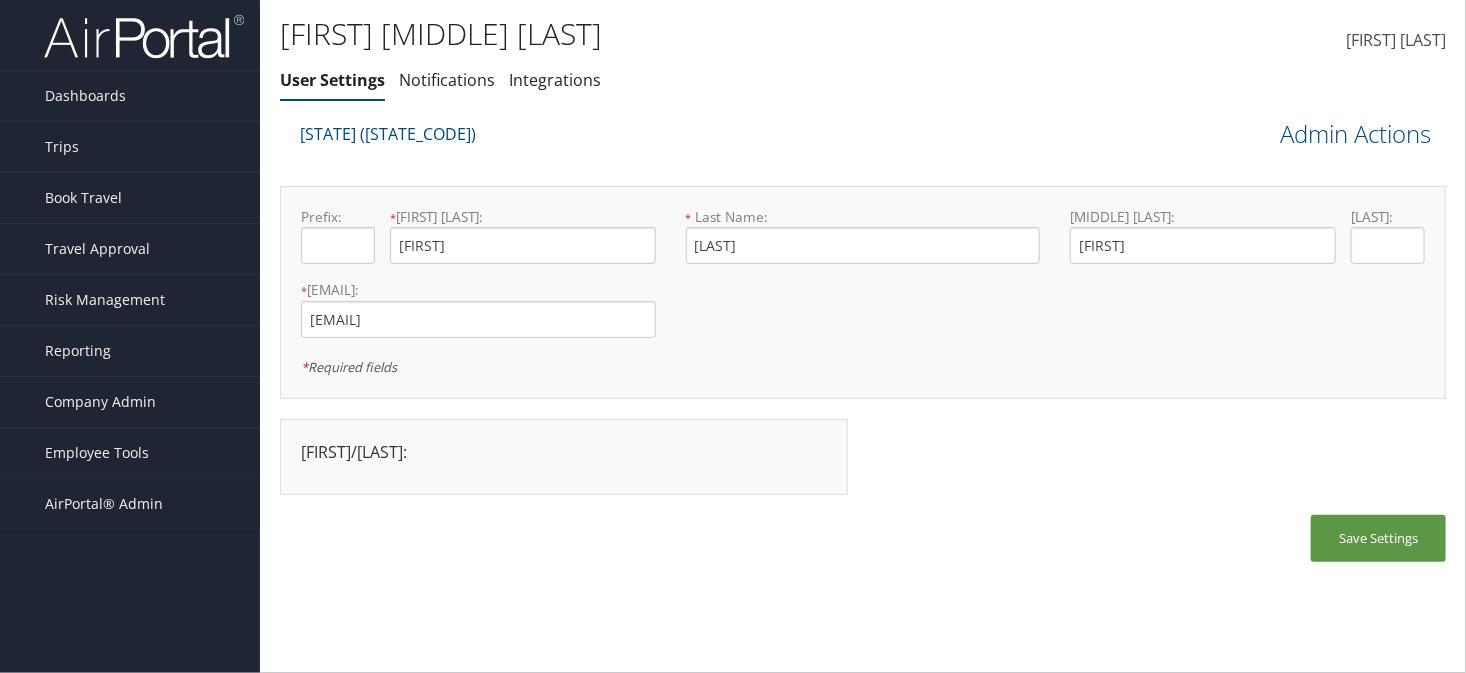 click on "State of Louisiana (SOLA)
Admin Actions
View Profile
Reset User's Password
Confirm Reset User's Password
Cancel
Confirm
×
User Technology Settings
Manage Airtinerary Notes" at bounding box center [863, 135] 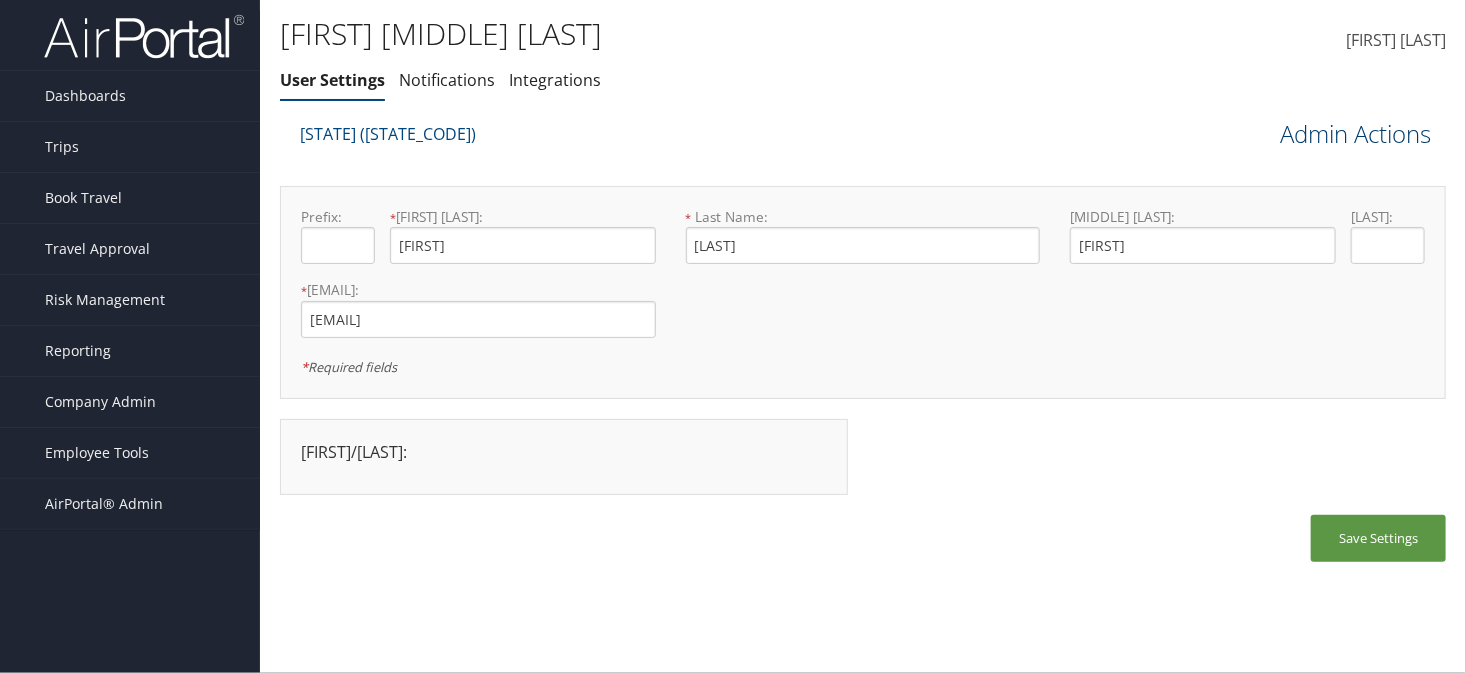 click on "Admin Actions" at bounding box center [1355, 134] 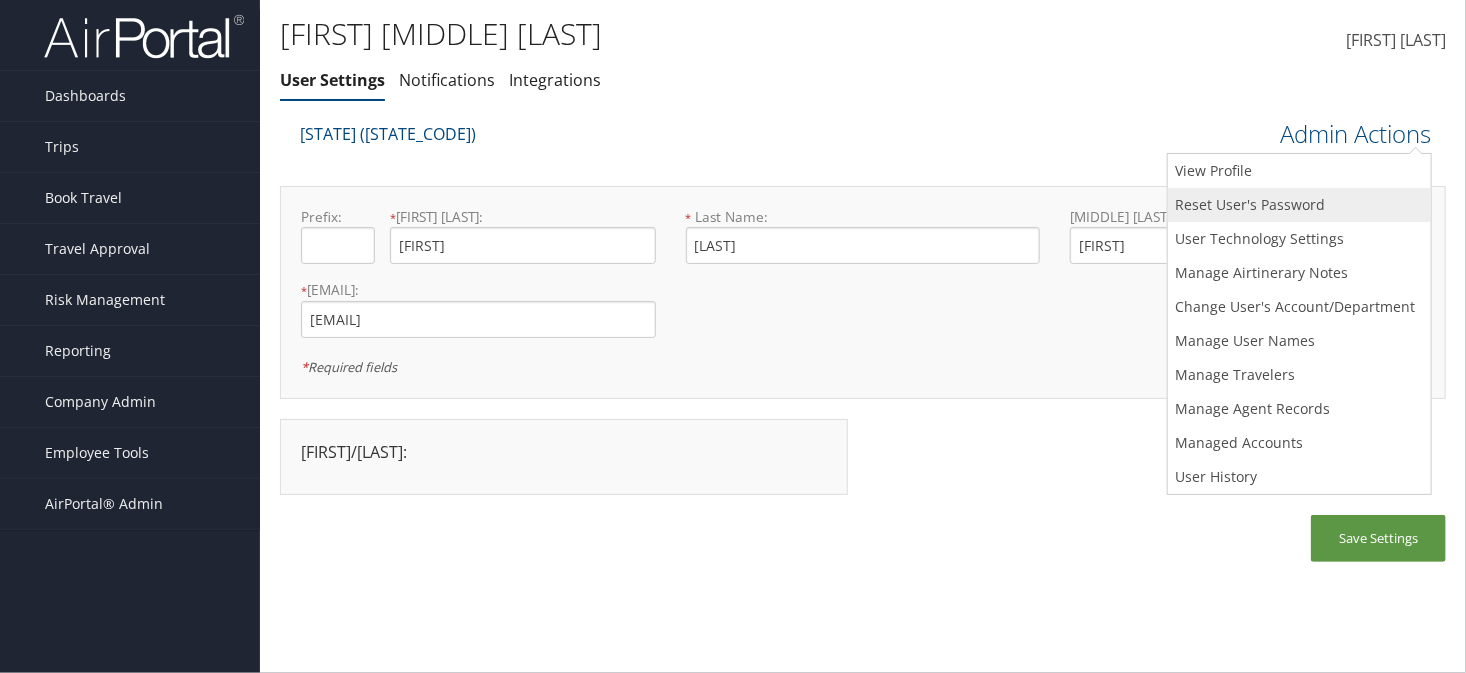 click on "Reset User's Password" at bounding box center [1299, 171] 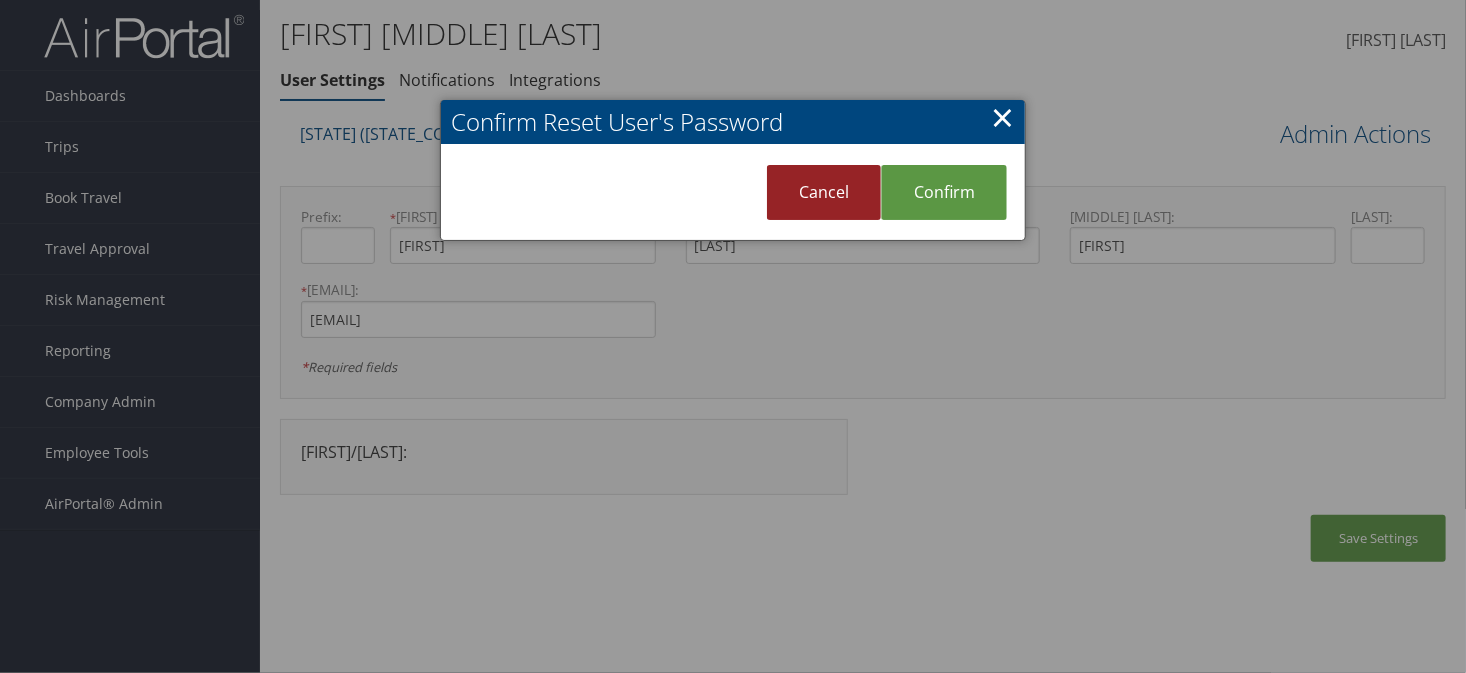 click on "Confirm" at bounding box center (944, 192) 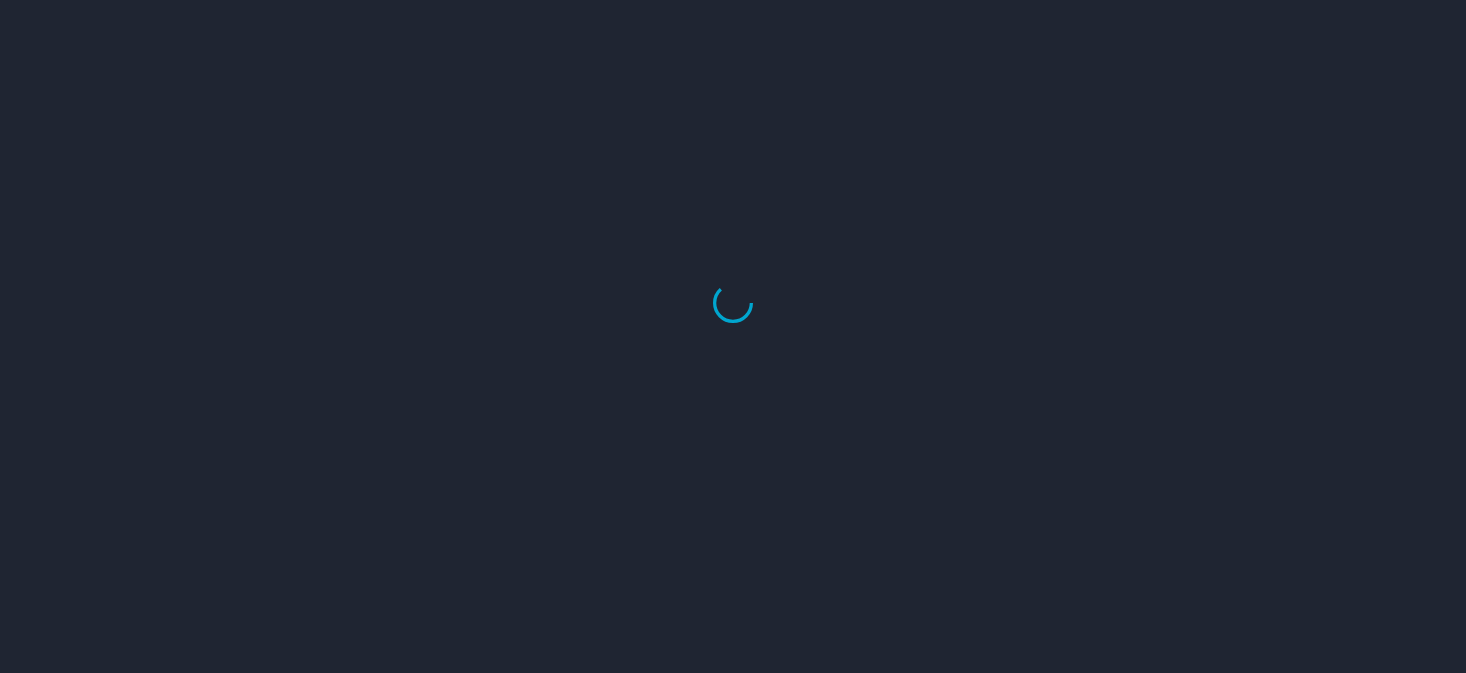 scroll, scrollTop: 0, scrollLeft: 0, axis: both 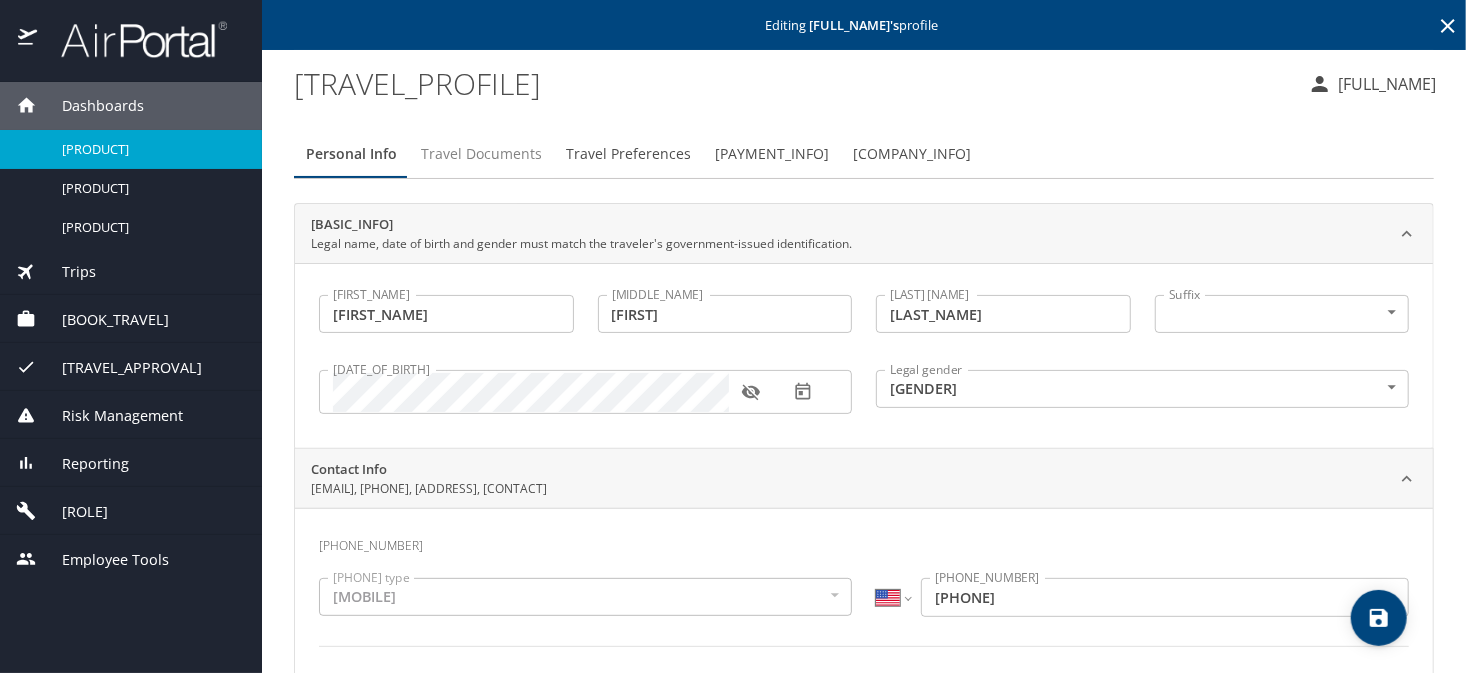 click on "Travel Documents" at bounding box center [481, 154] 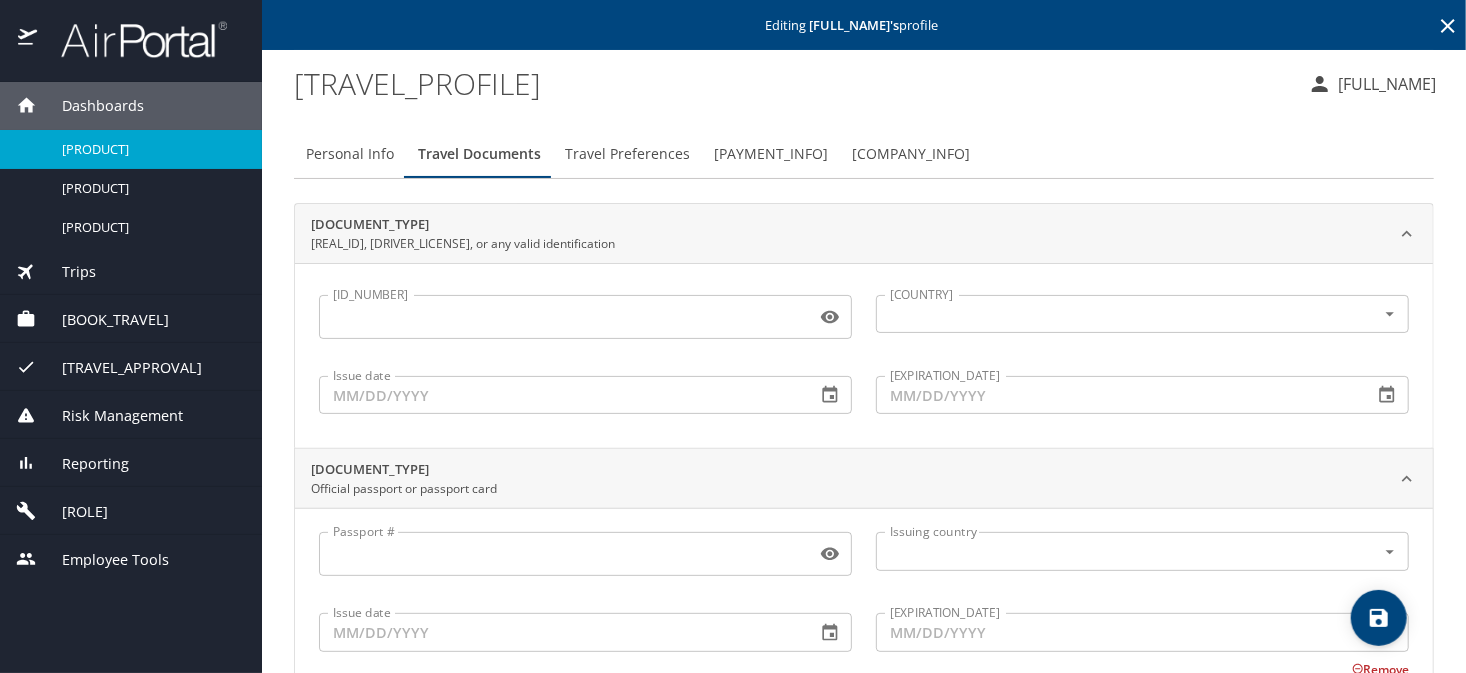 click on "Travel Preferences" at bounding box center [627, 154] 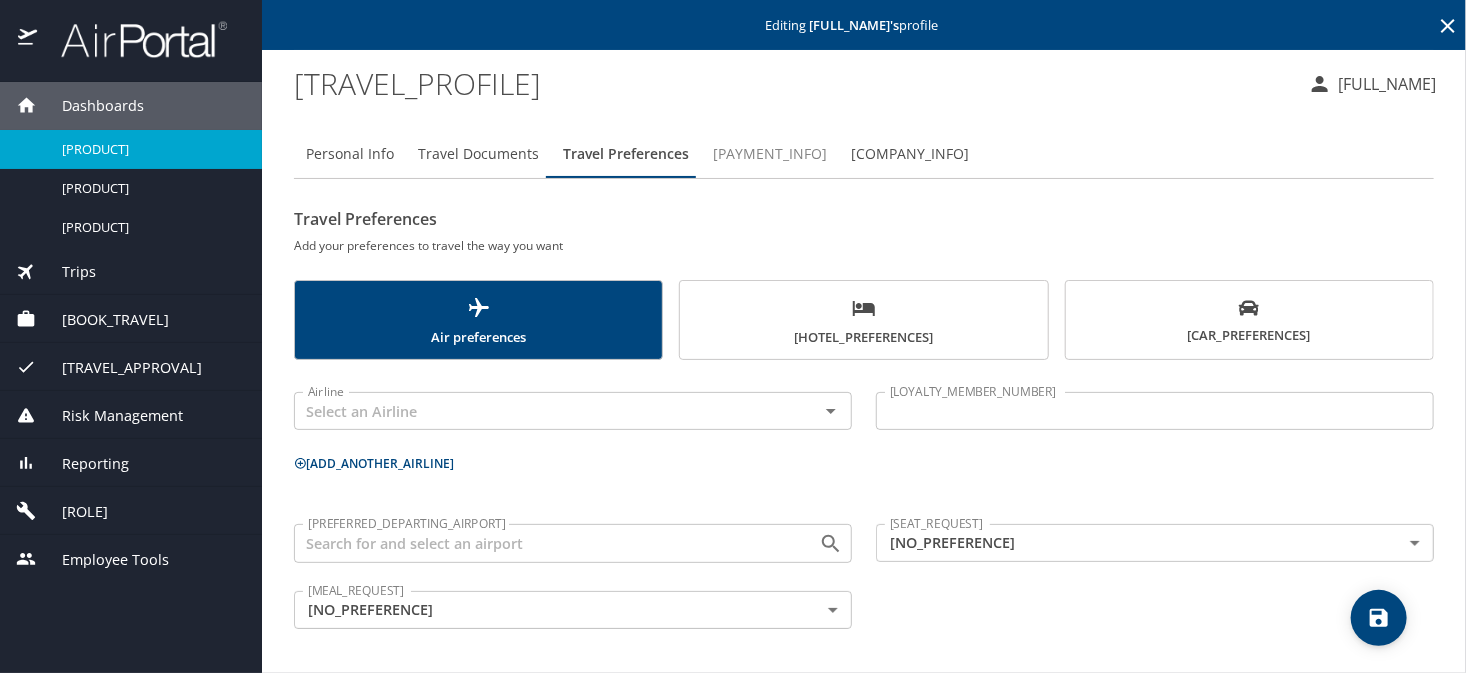 click on "Payment Info" at bounding box center [770, 154] 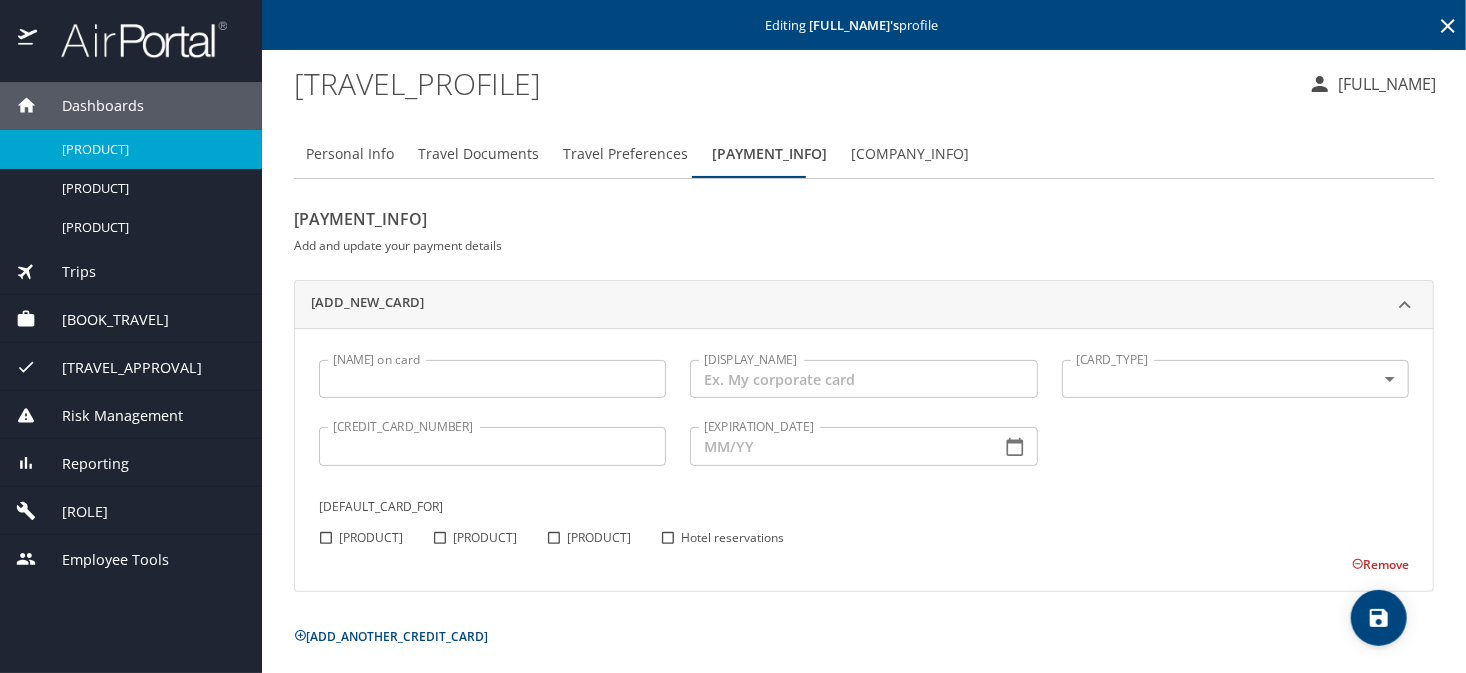 click on "Company Info" at bounding box center (910, 154) 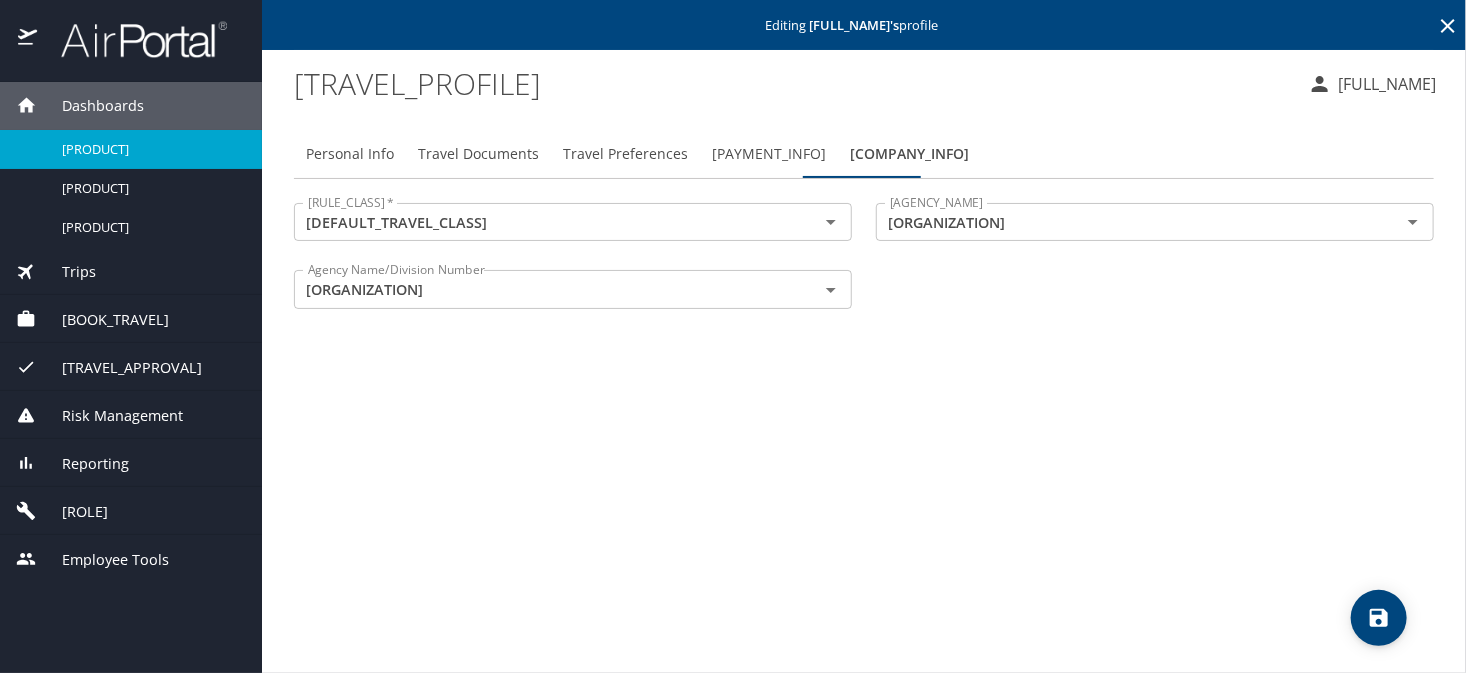 click at bounding box center [1379, 618] 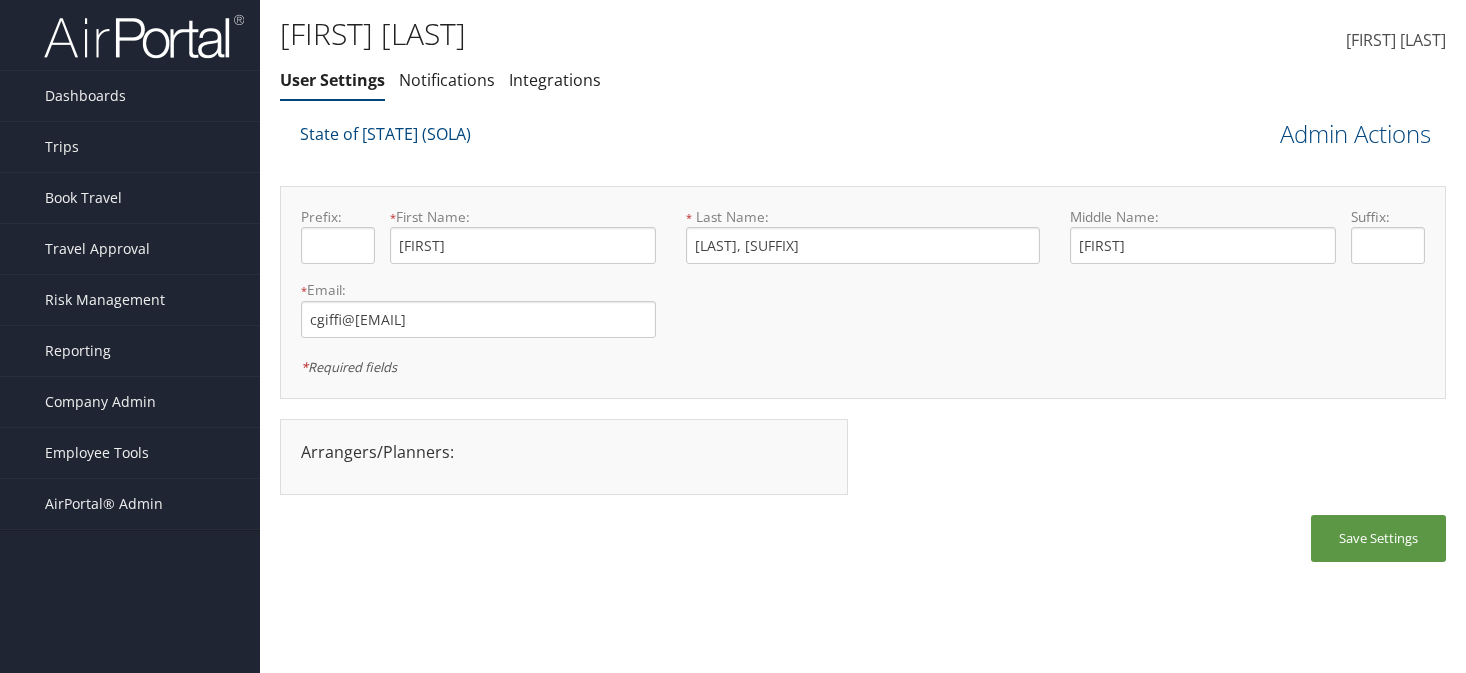 scroll, scrollTop: 0, scrollLeft: 0, axis: both 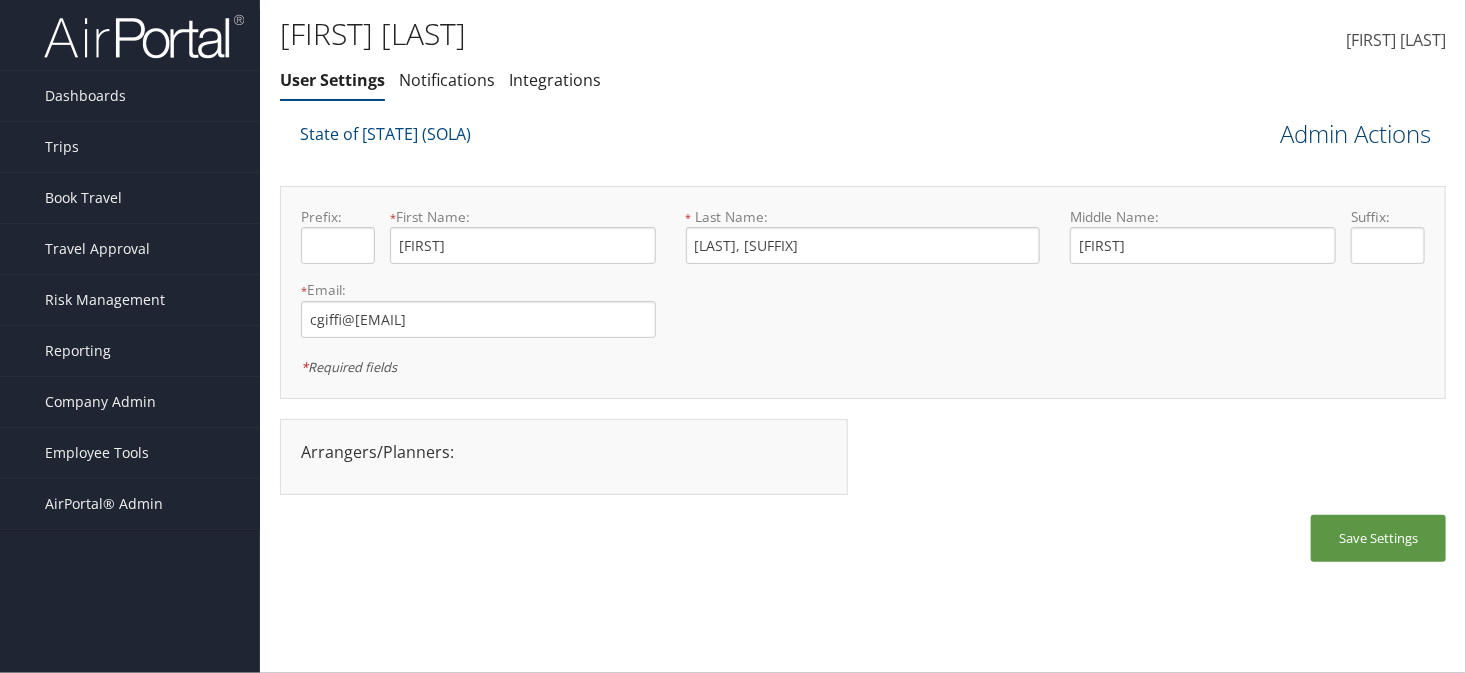 click on "Admin Actions" at bounding box center (1355, 134) 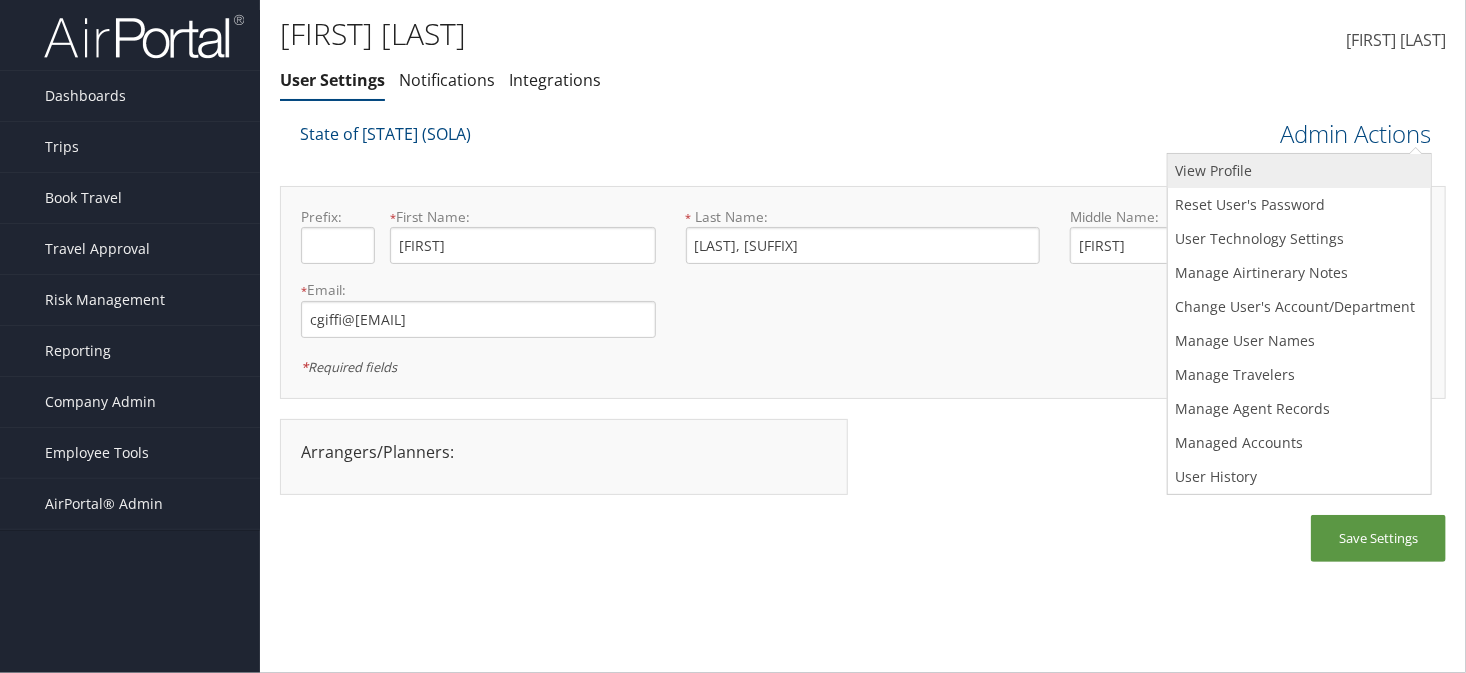 click on "View Profile" at bounding box center [1299, 171] 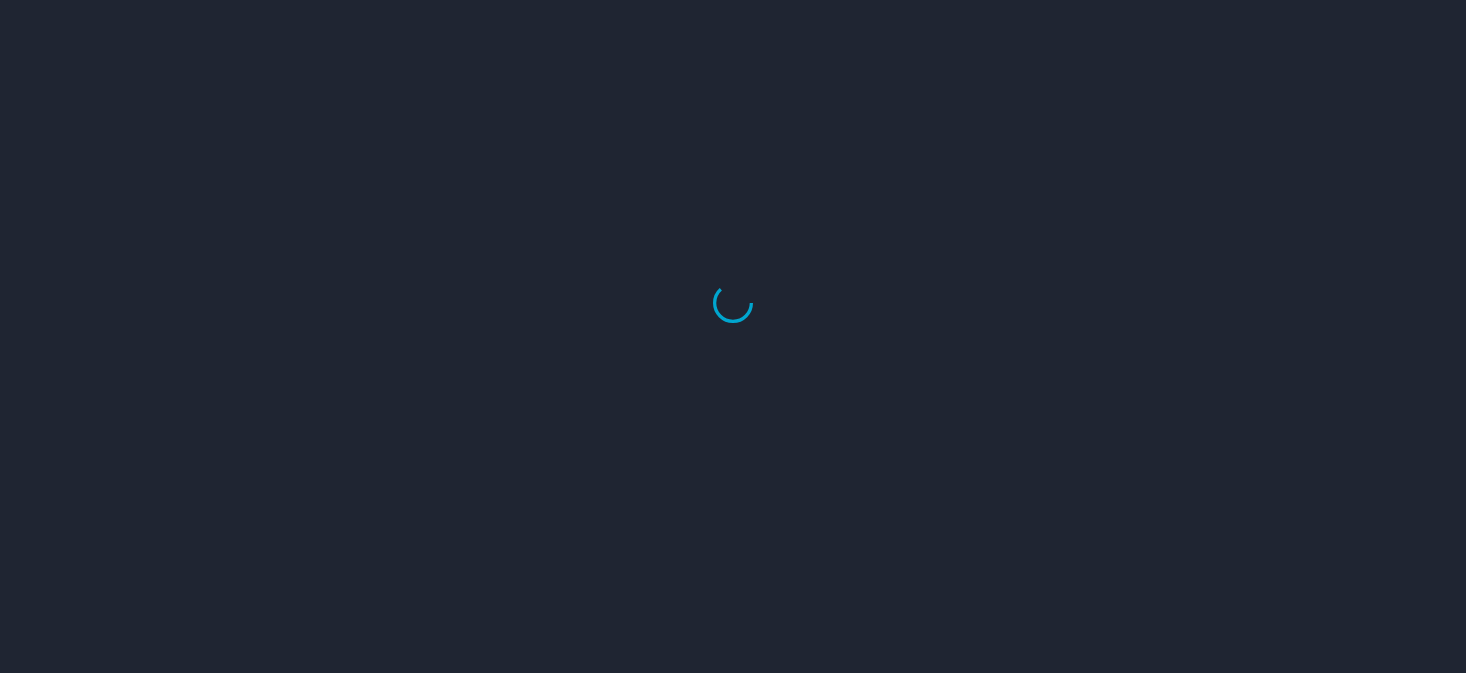 scroll, scrollTop: 0, scrollLeft: 0, axis: both 